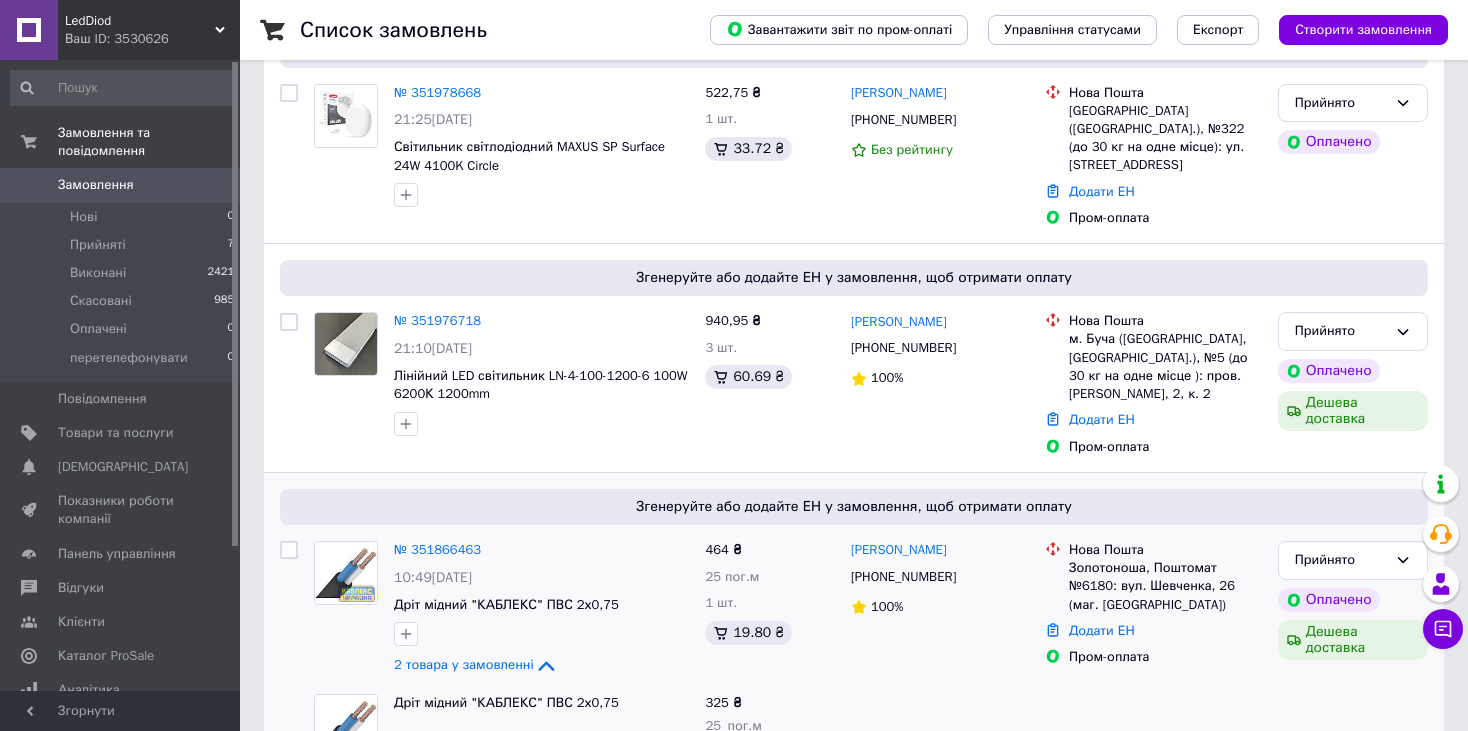 scroll, scrollTop: 0, scrollLeft: 0, axis: both 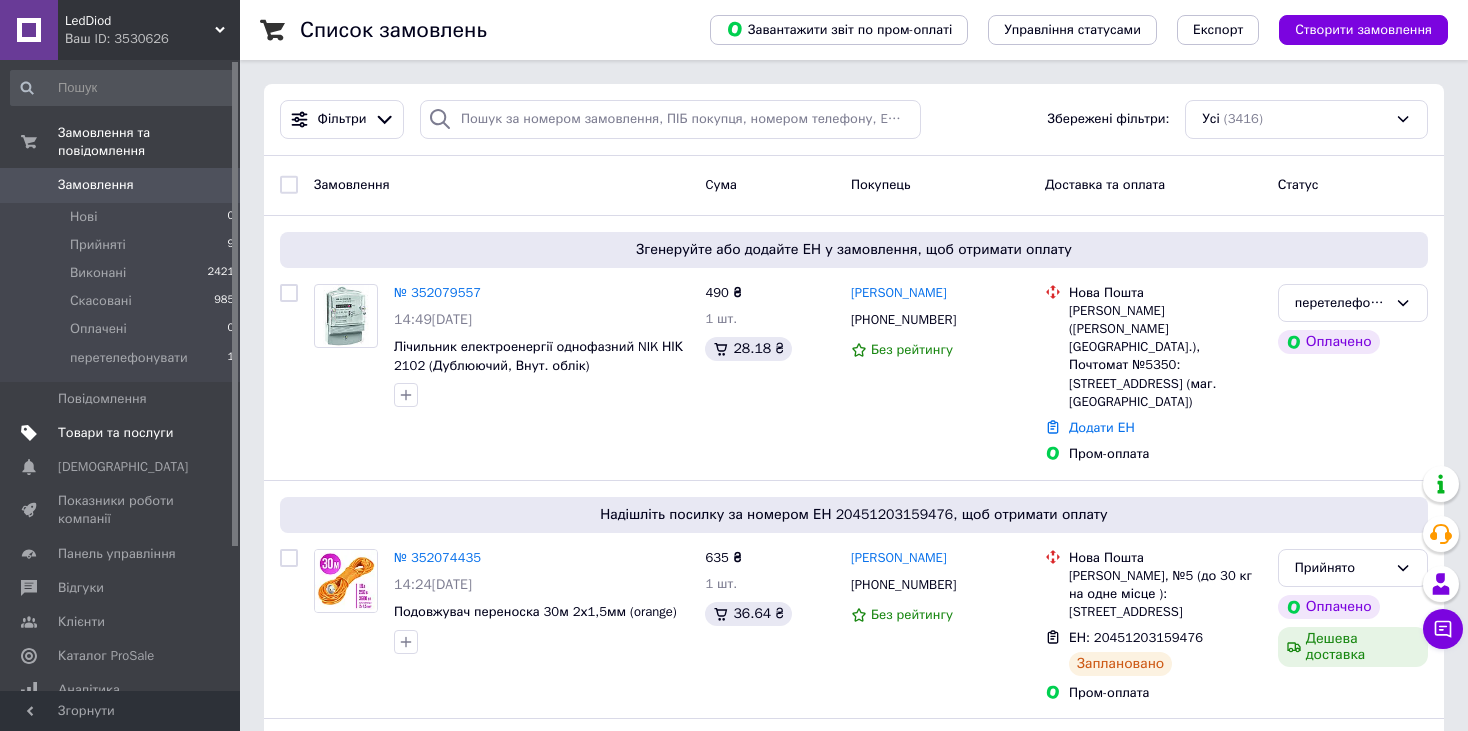 click on "Товари та послуги" at bounding box center (115, 433) 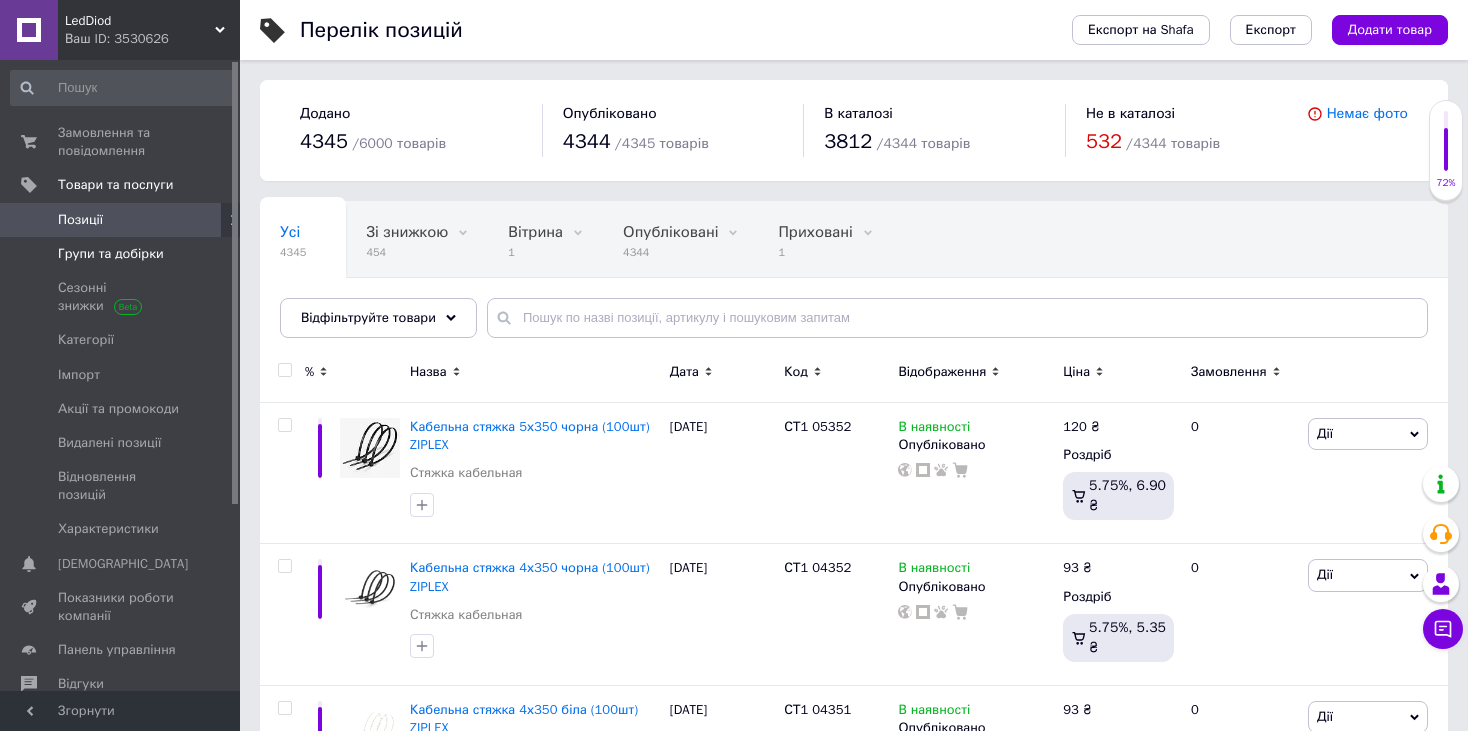 click on "Групи та добірки" at bounding box center (121, 254) 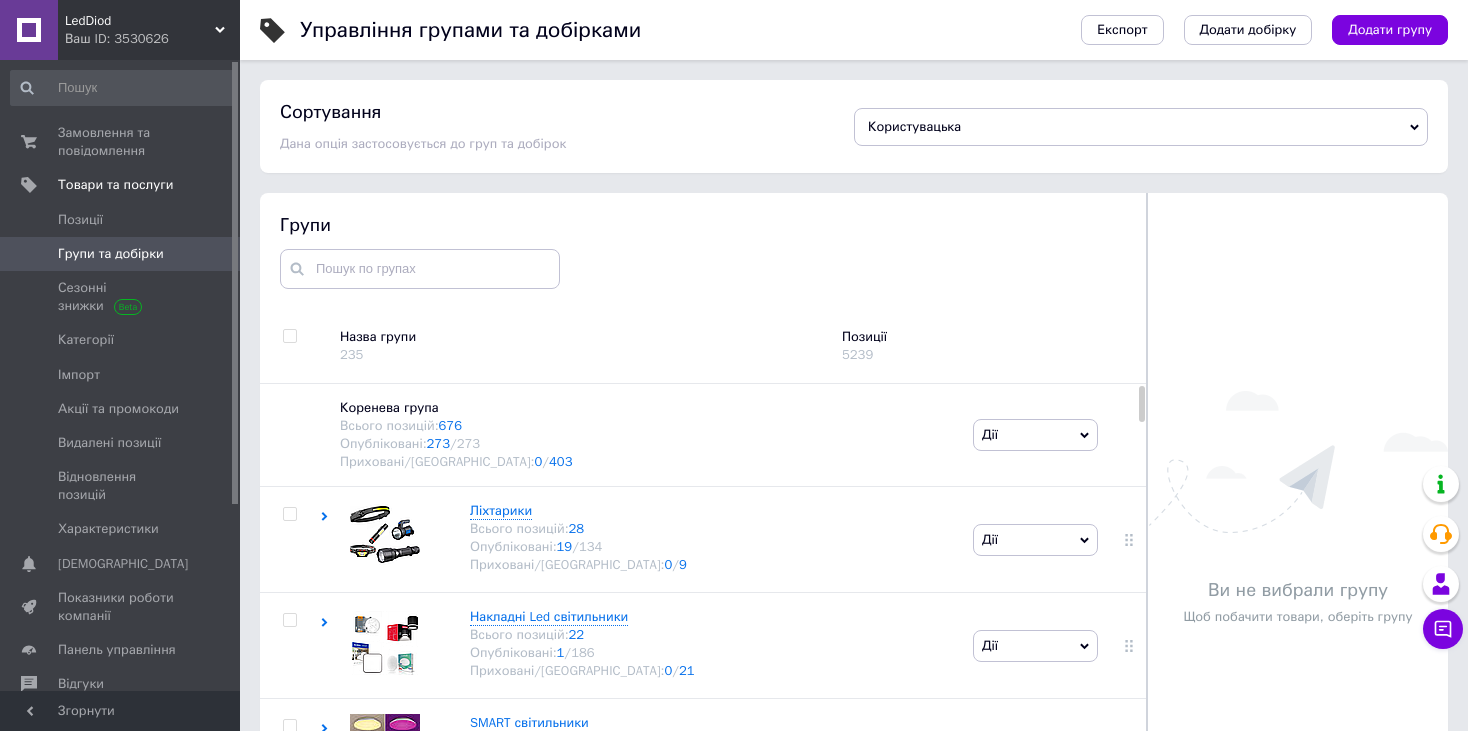scroll, scrollTop: 113, scrollLeft: 0, axis: vertical 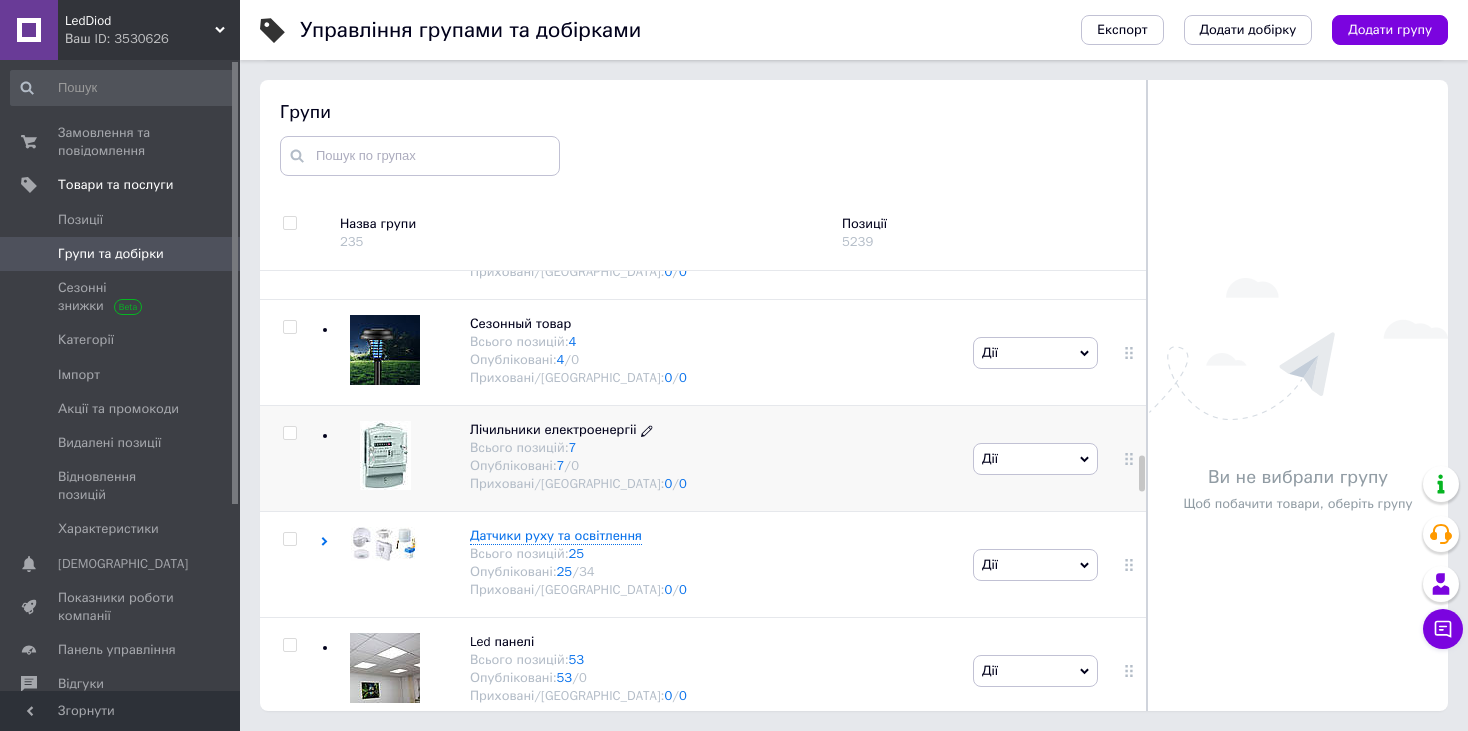 click on "Всього позицій:  7" at bounding box center (578, 448) 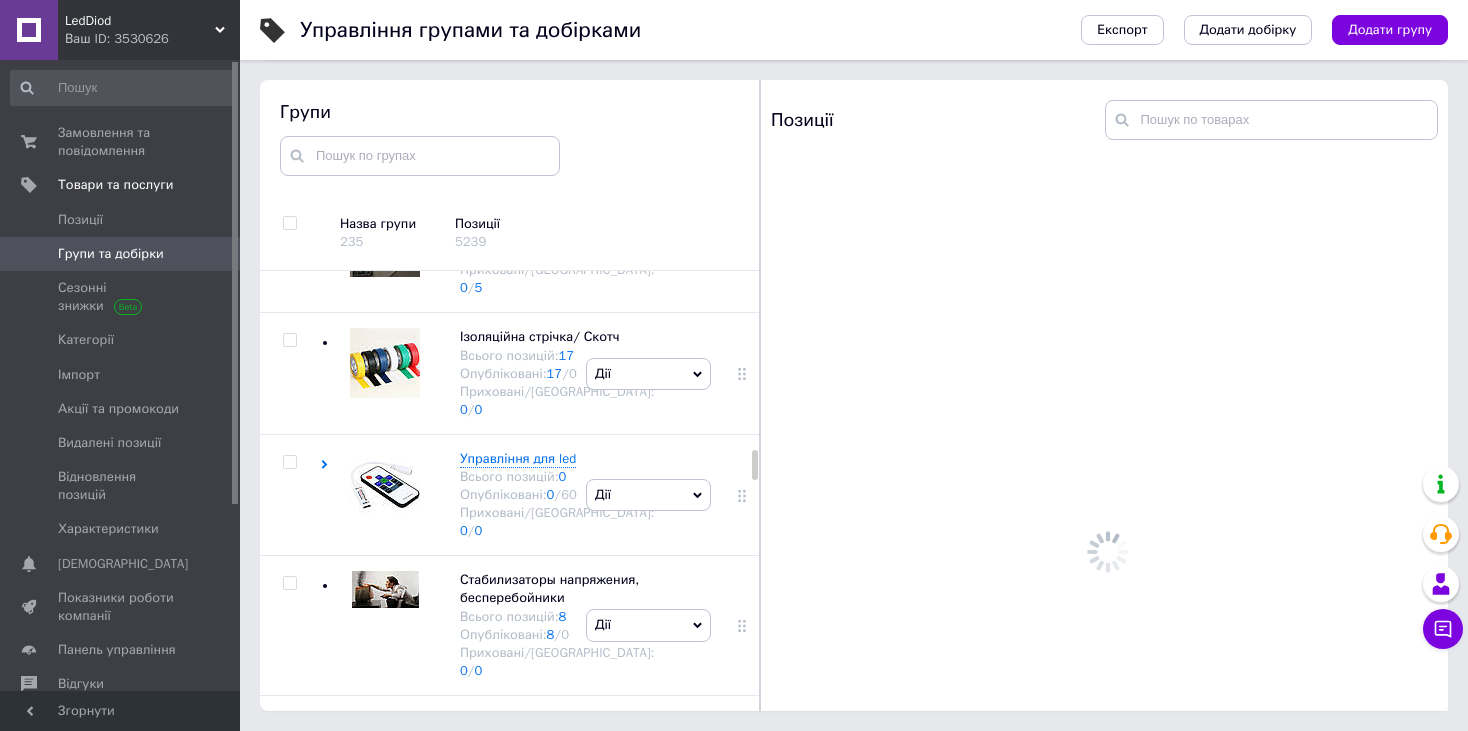scroll, scrollTop: 3633, scrollLeft: 0, axis: vertical 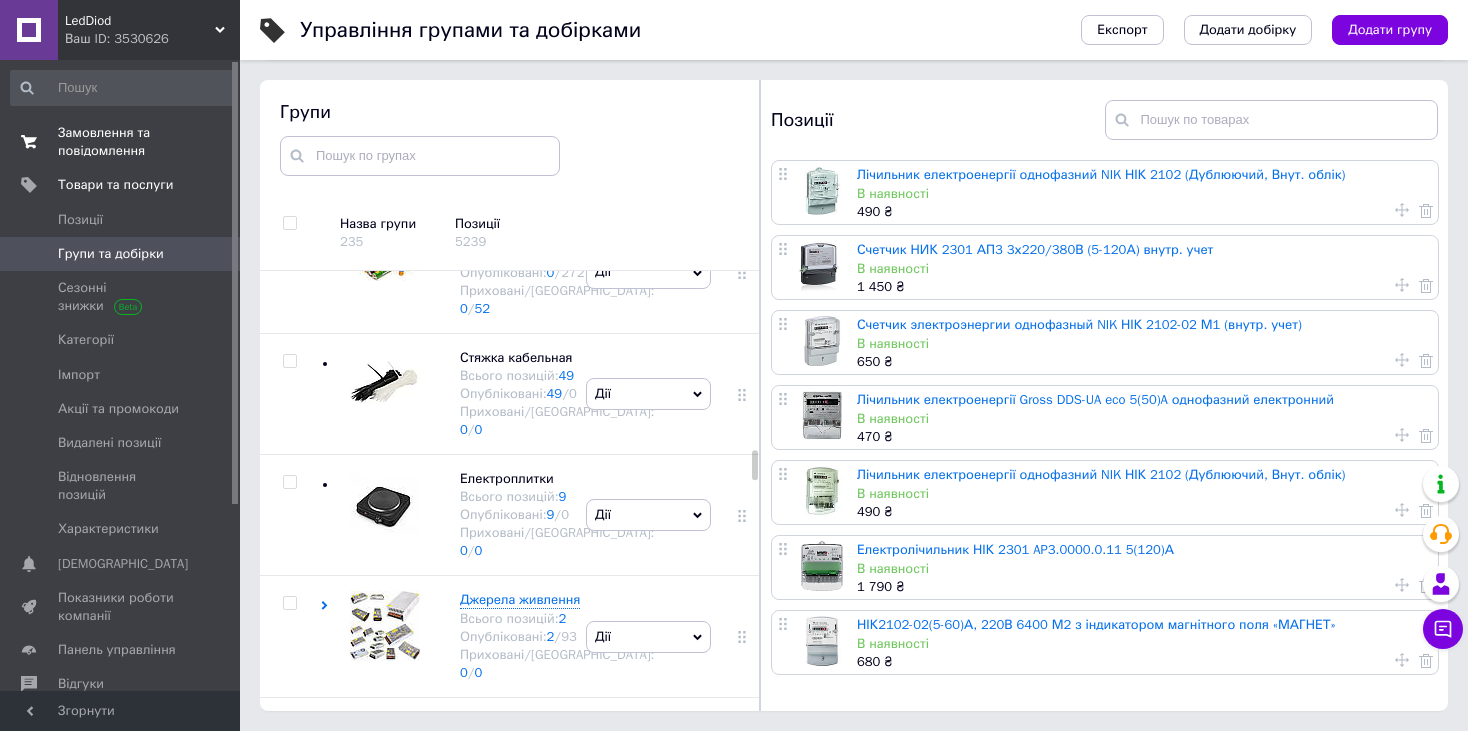 click on "Замовлення та повідомлення" at bounding box center (121, 142) 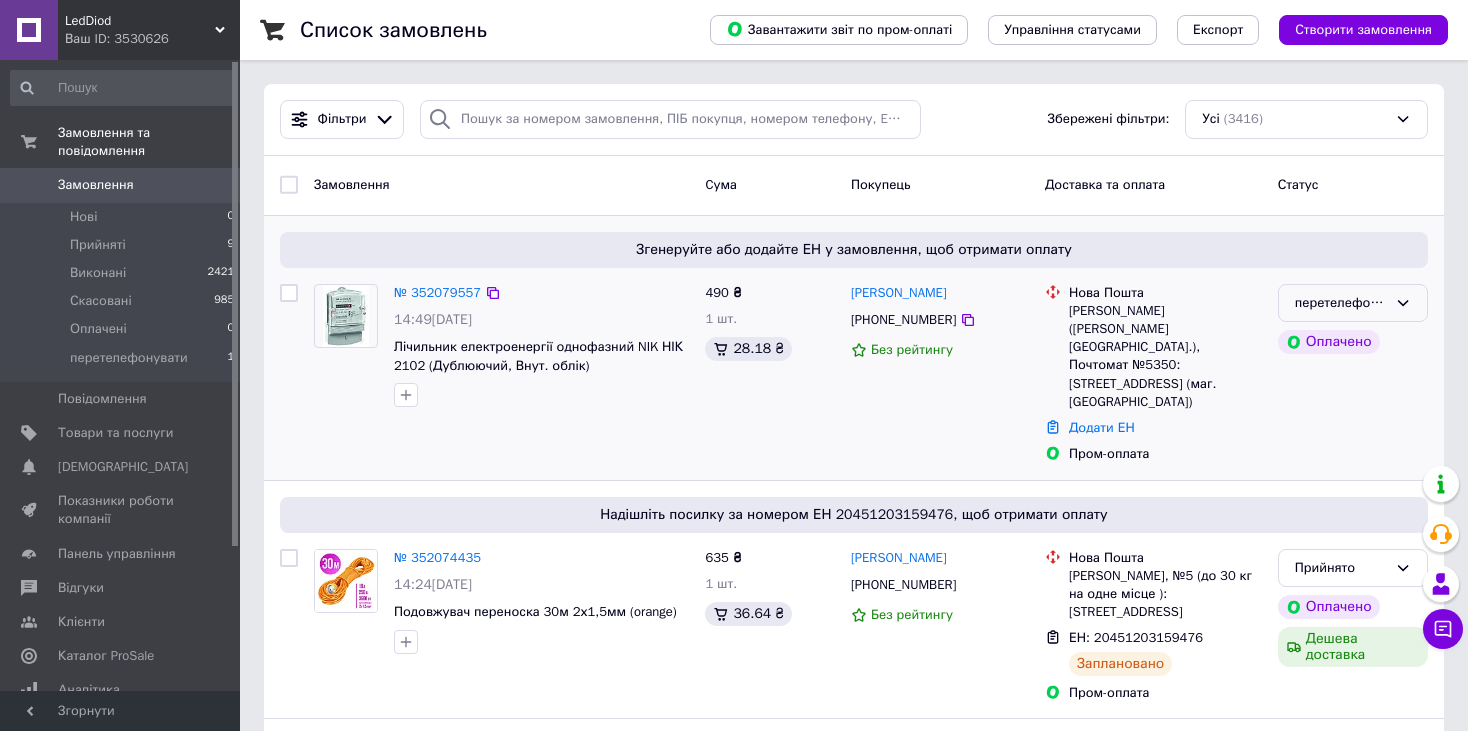 click 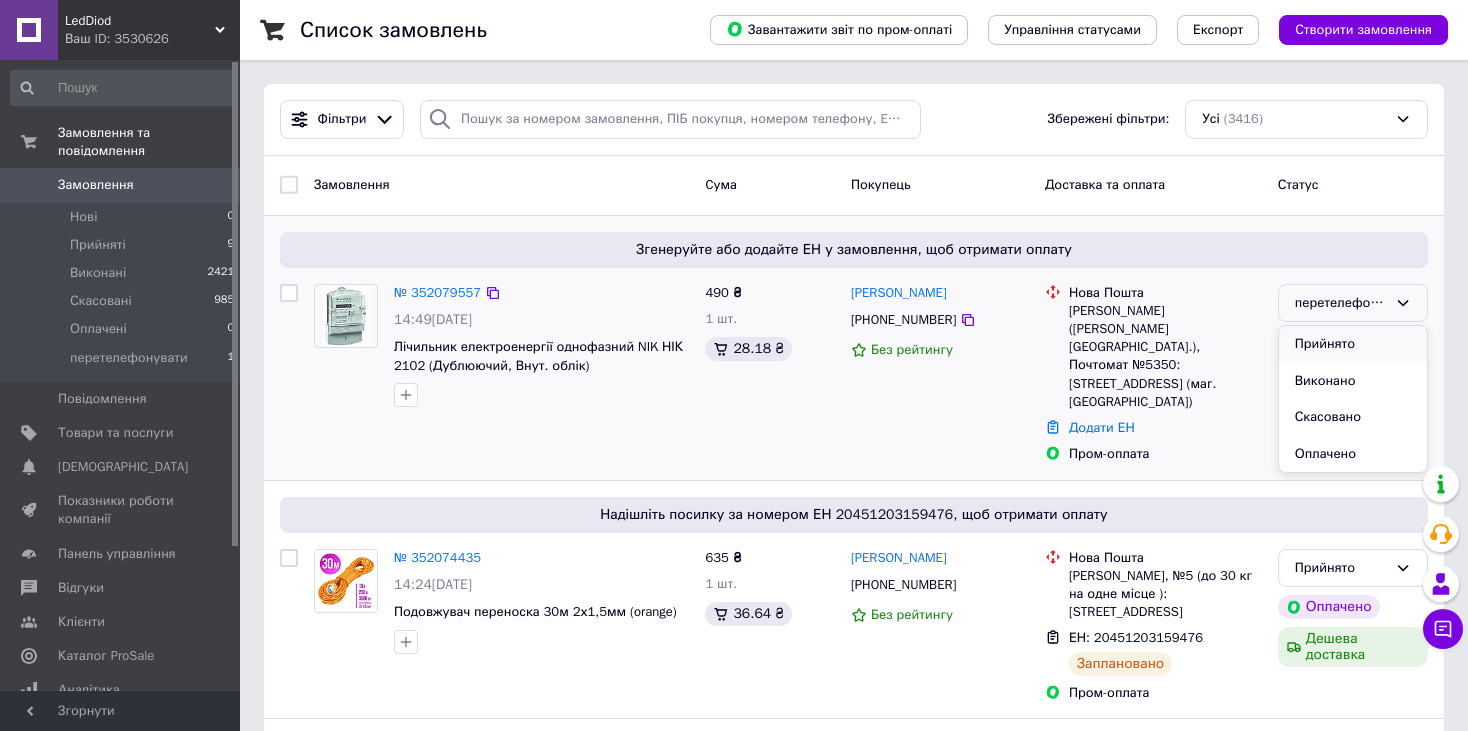 click on "Прийнято" at bounding box center [1353, 344] 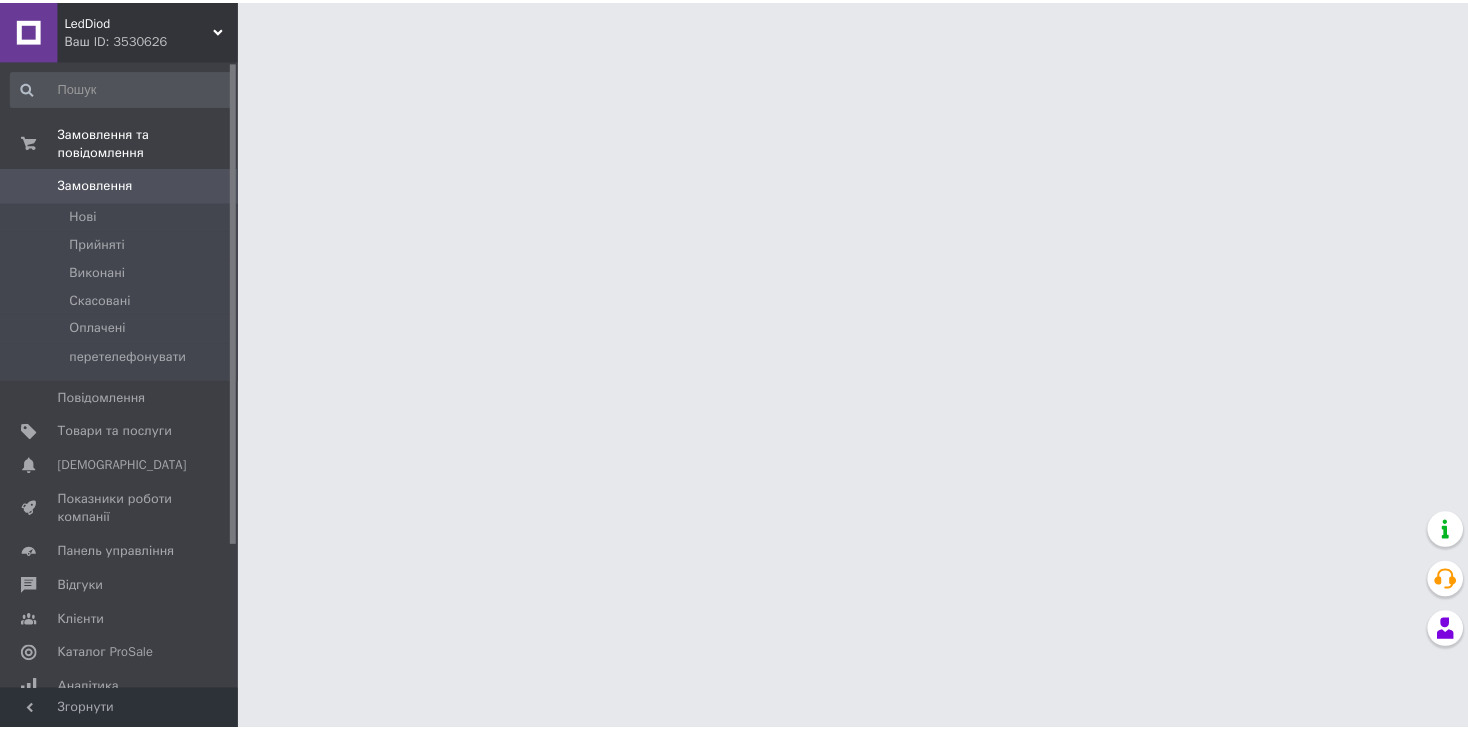 scroll, scrollTop: 0, scrollLeft: 0, axis: both 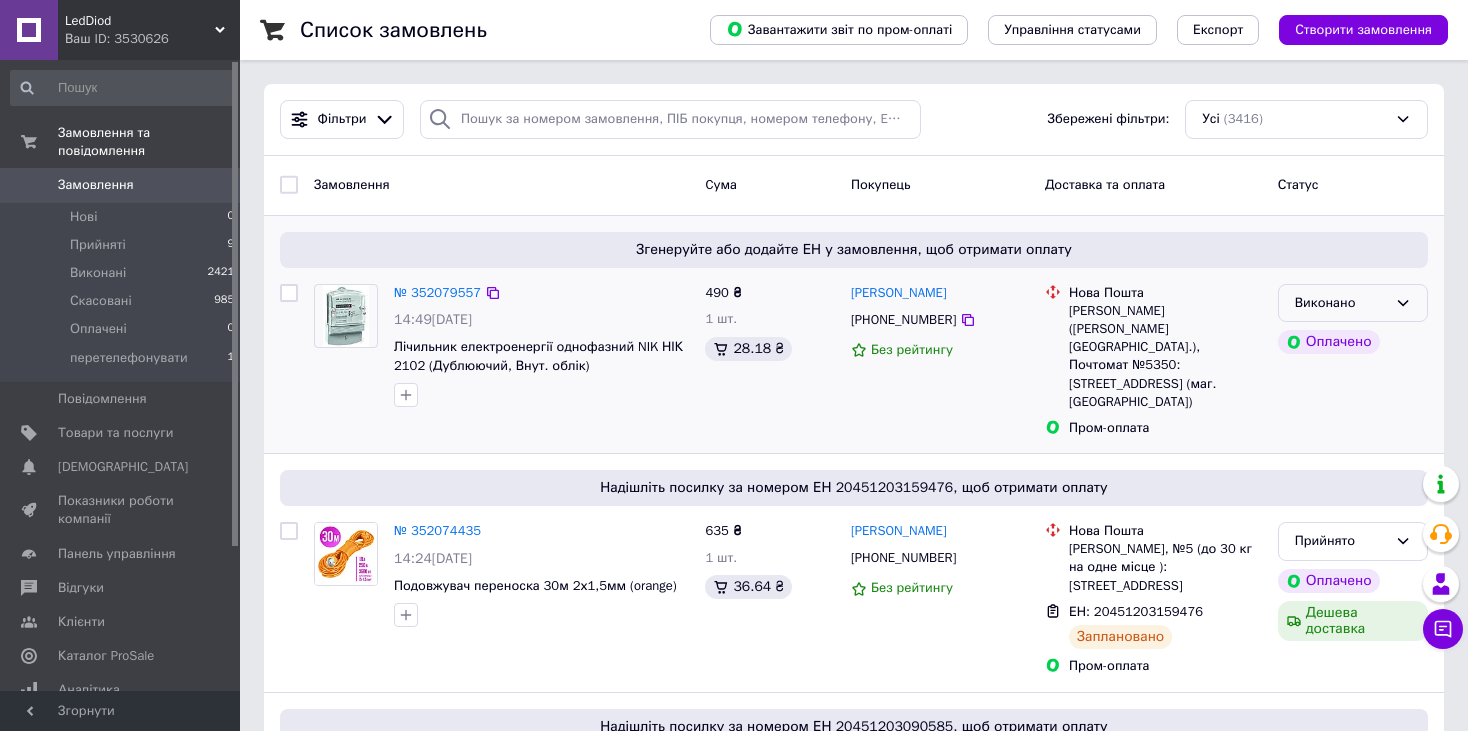 click on "Виконано" at bounding box center [1341, 303] 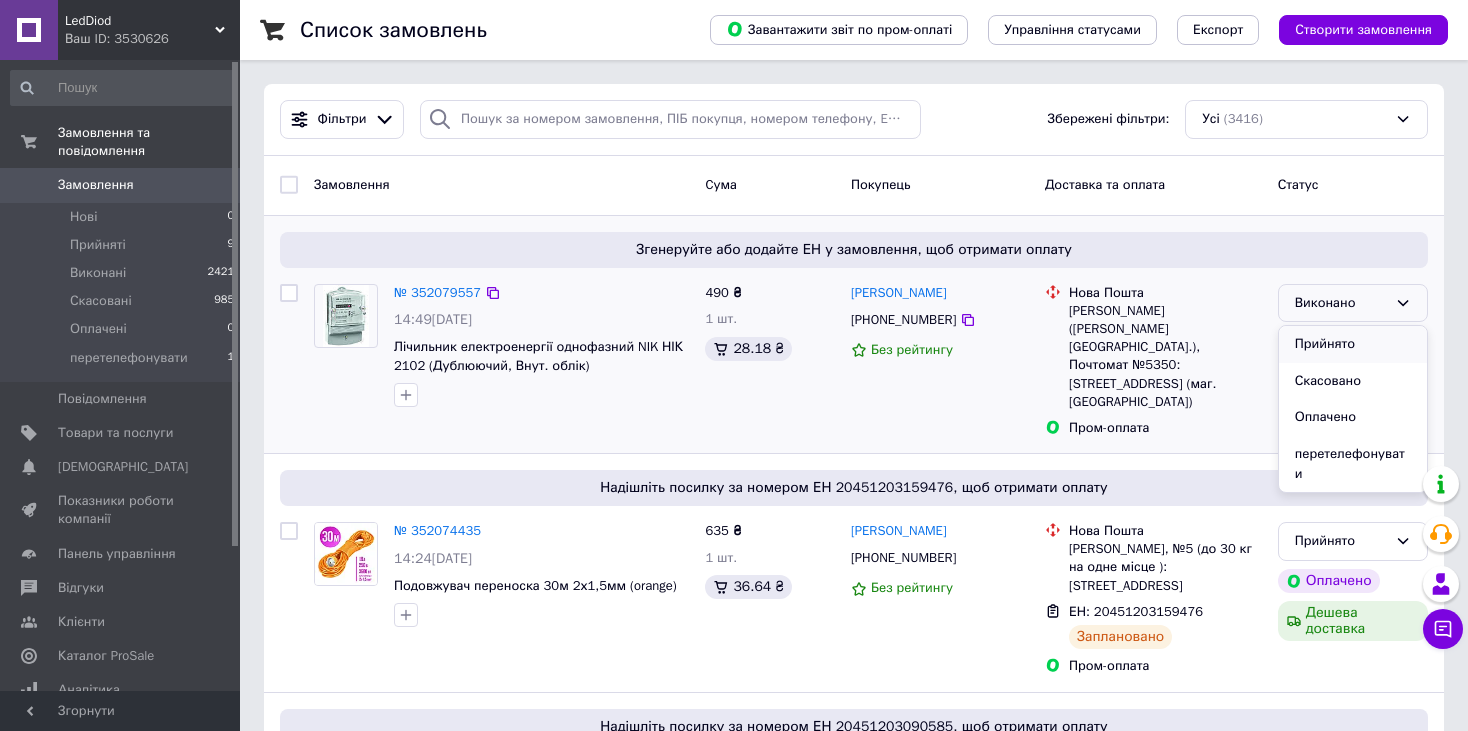 click on "Прийнято" at bounding box center [1353, 344] 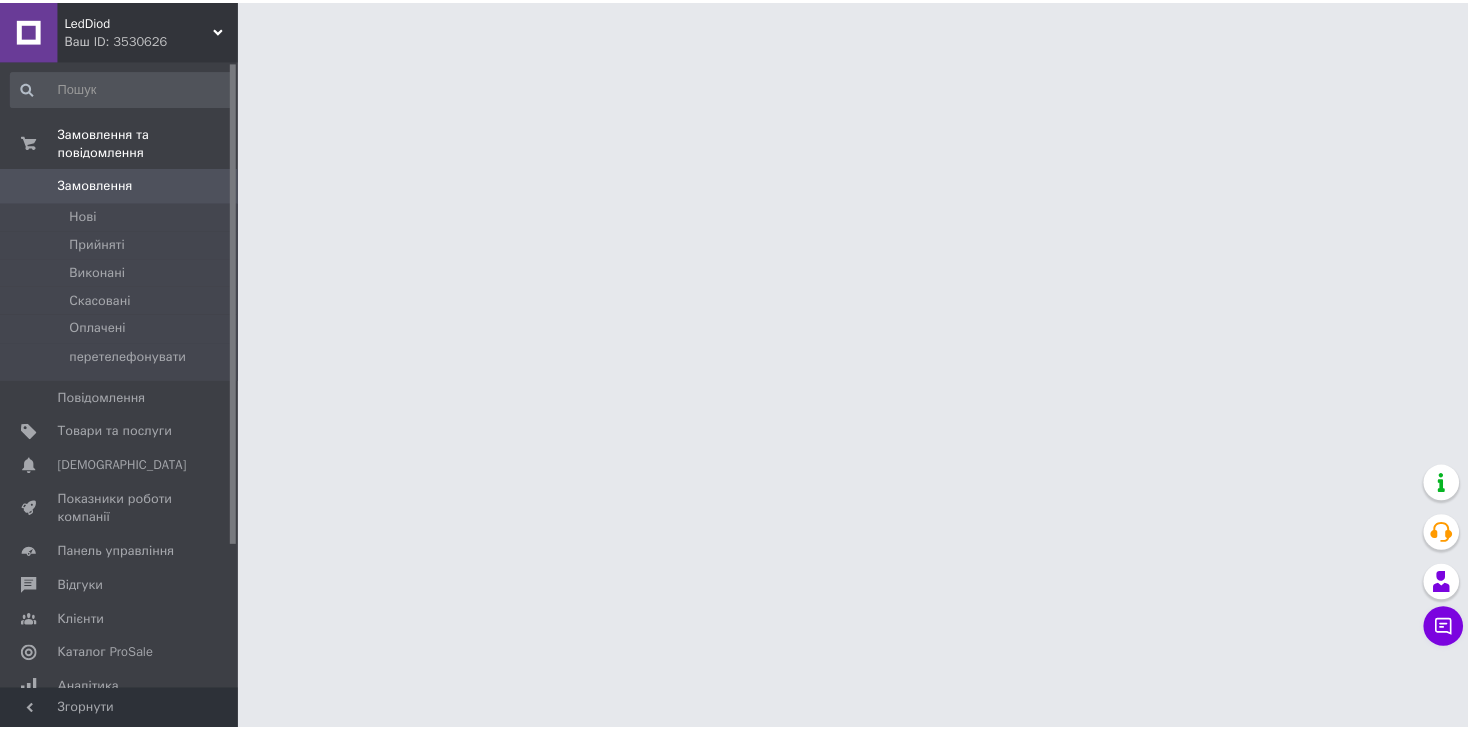 scroll, scrollTop: 0, scrollLeft: 0, axis: both 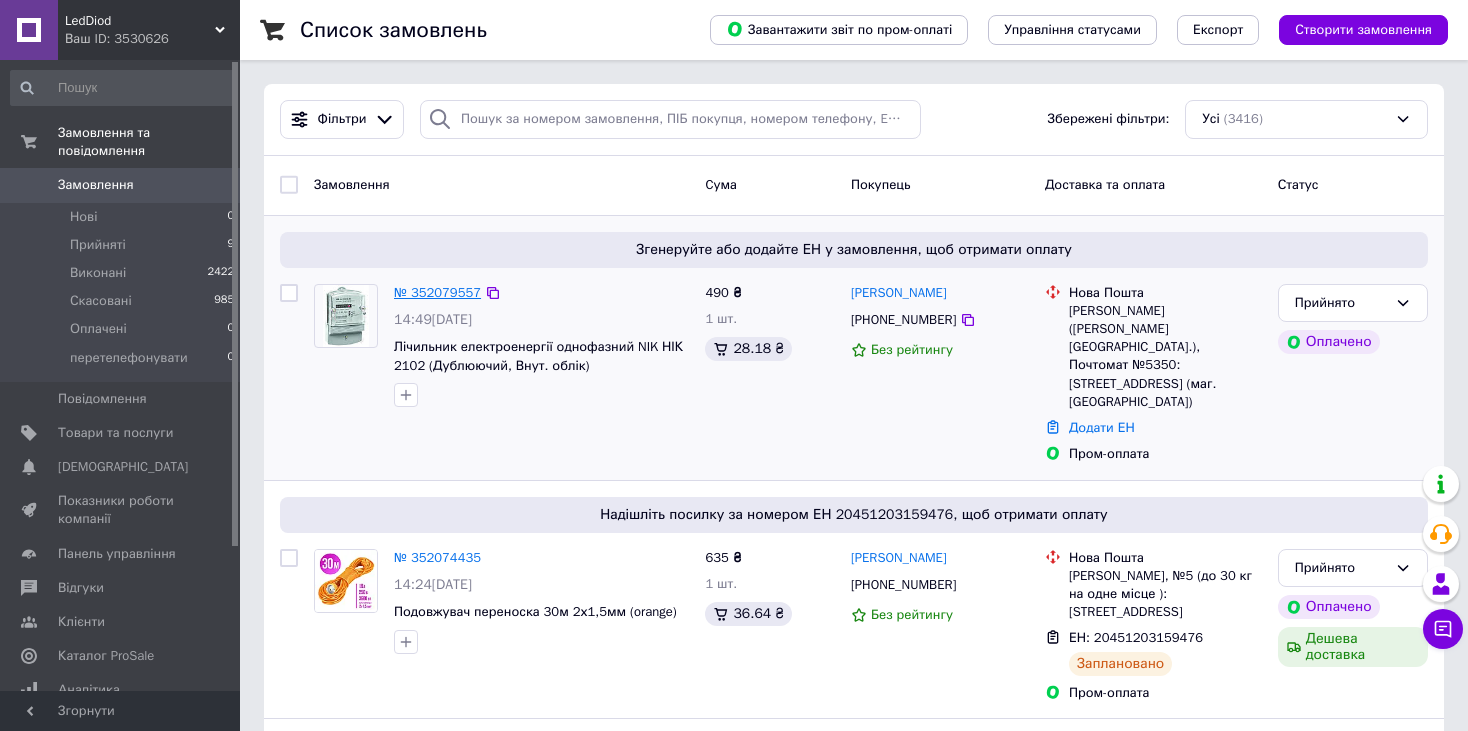 click on "№ 352079557" at bounding box center [437, 292] 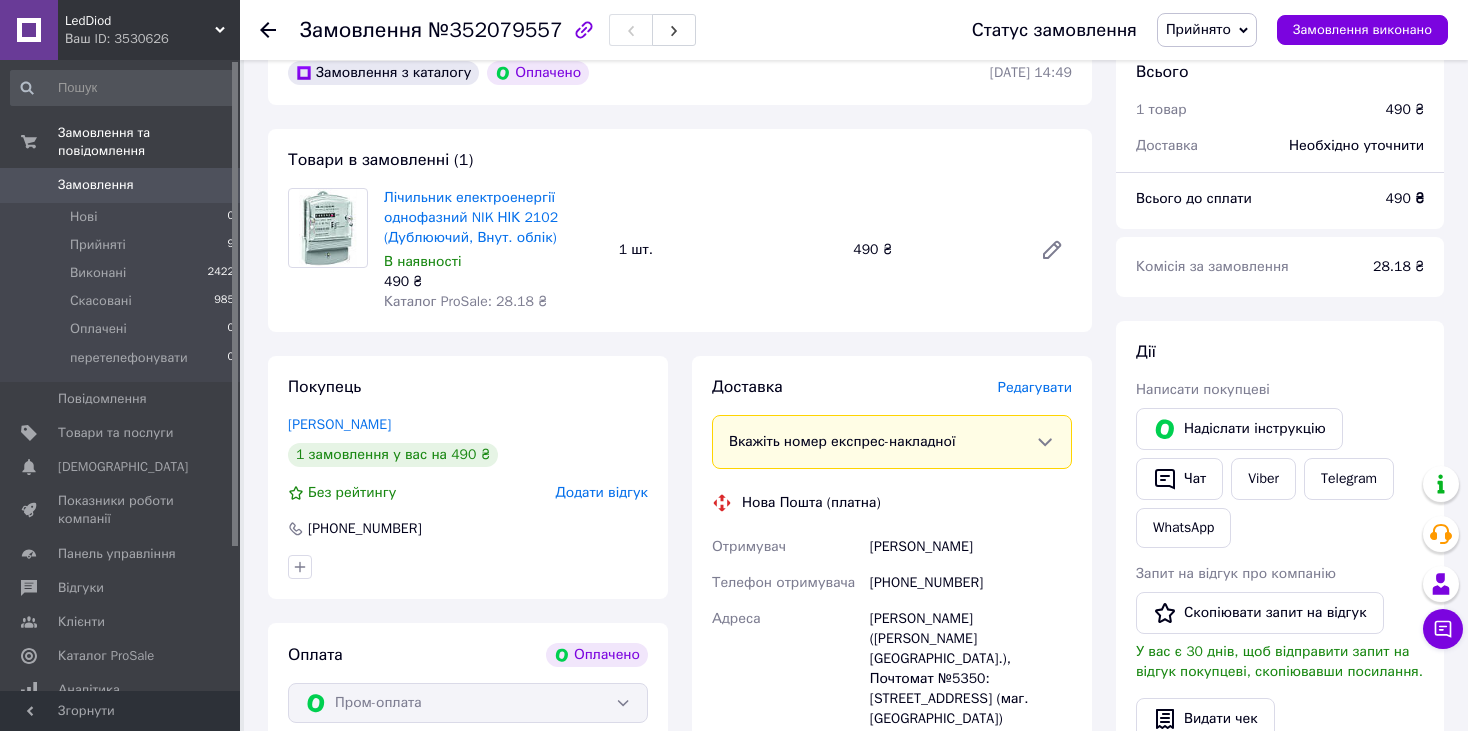 scroll, scrollTop: 1100, scrollLeft: 0, axis: vertical 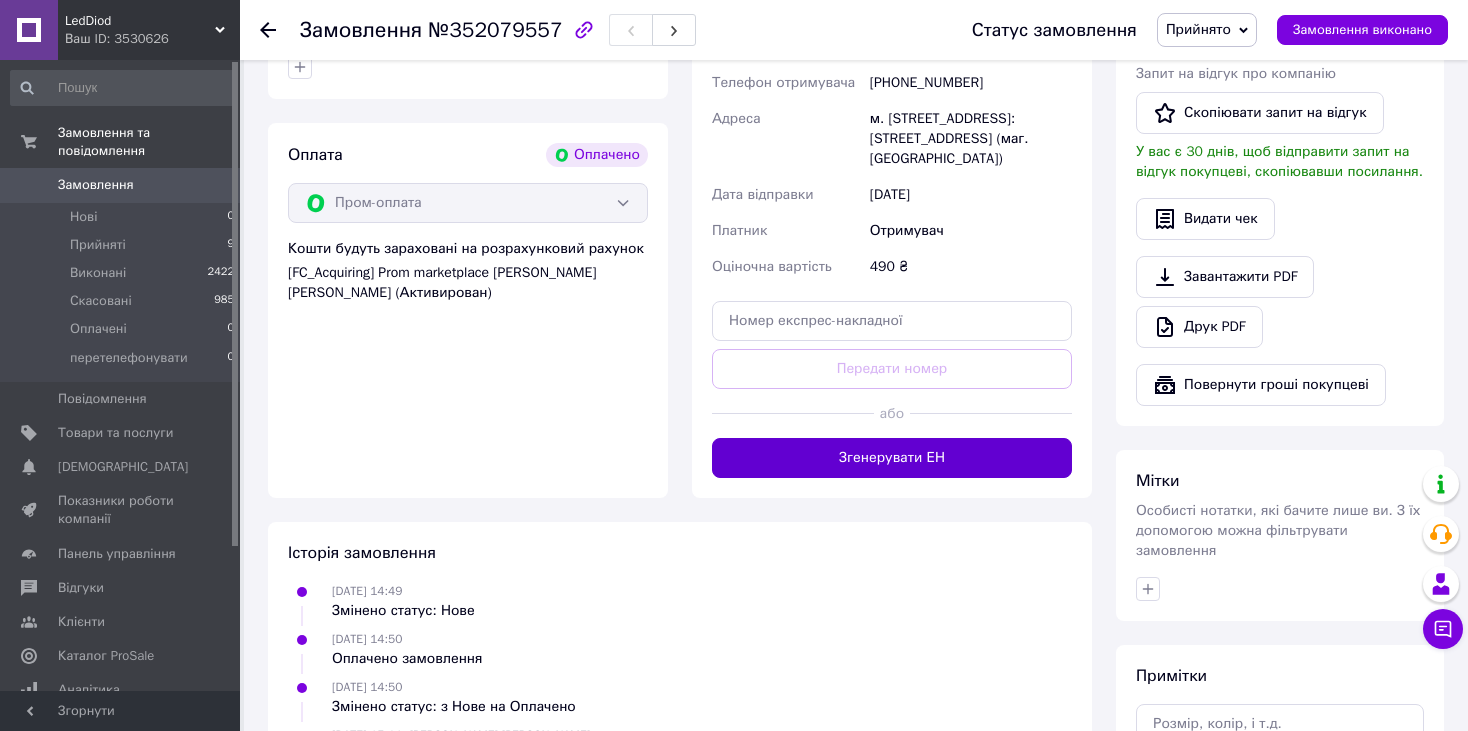 click on "Згенерувати ЕН" at bounding box center (892, 458) 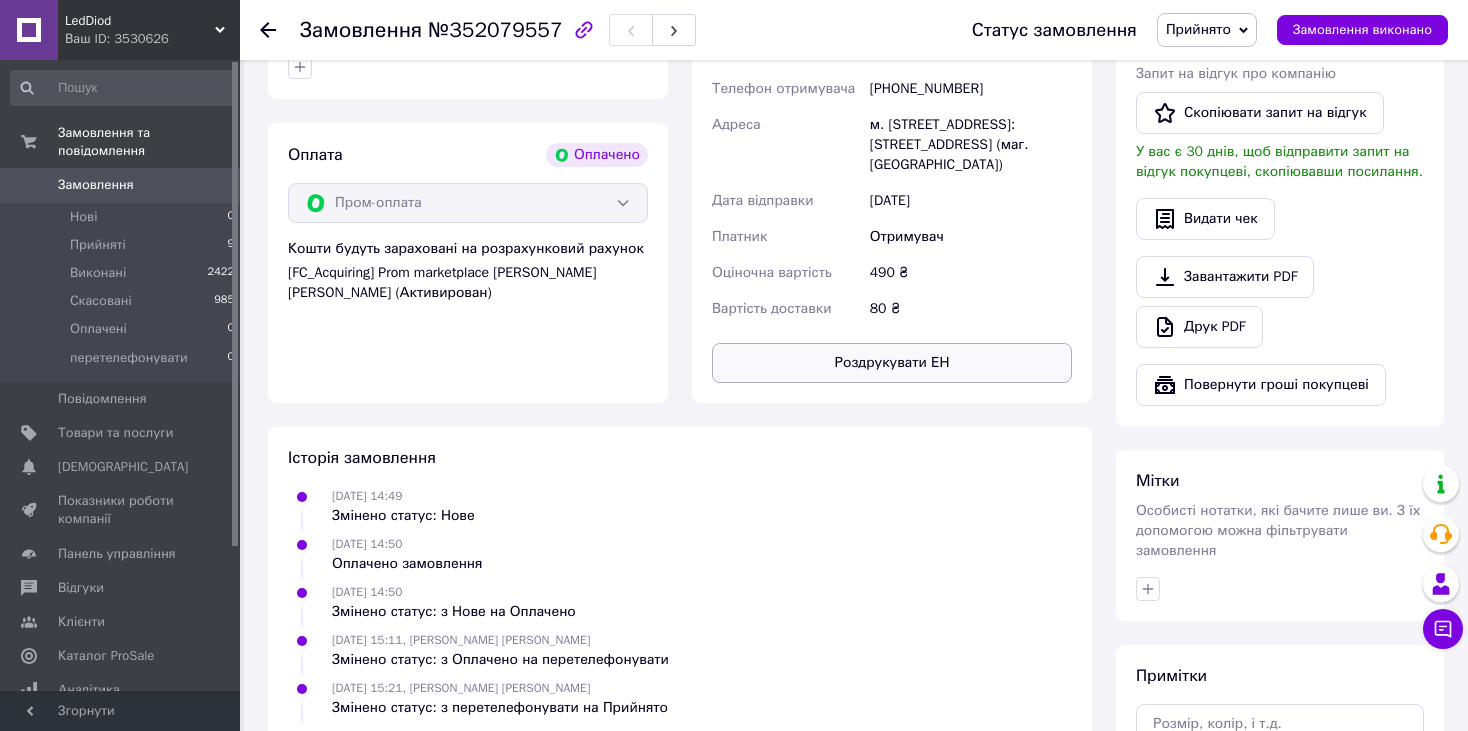 click on "Роздрукувати ЕН" at bounding box center [892, 363] 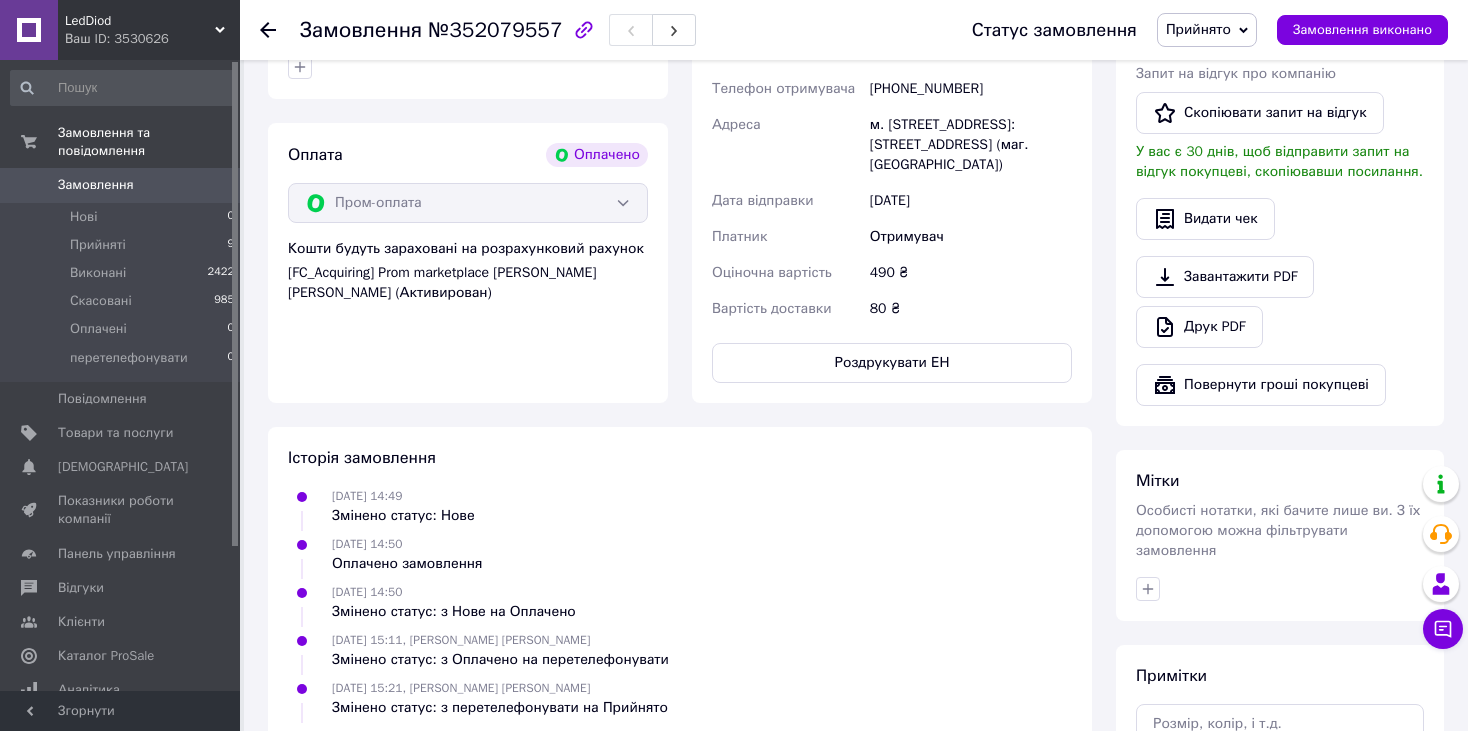 scroll, scrollTop: 600, scrollLeft: 0, axis: vertical 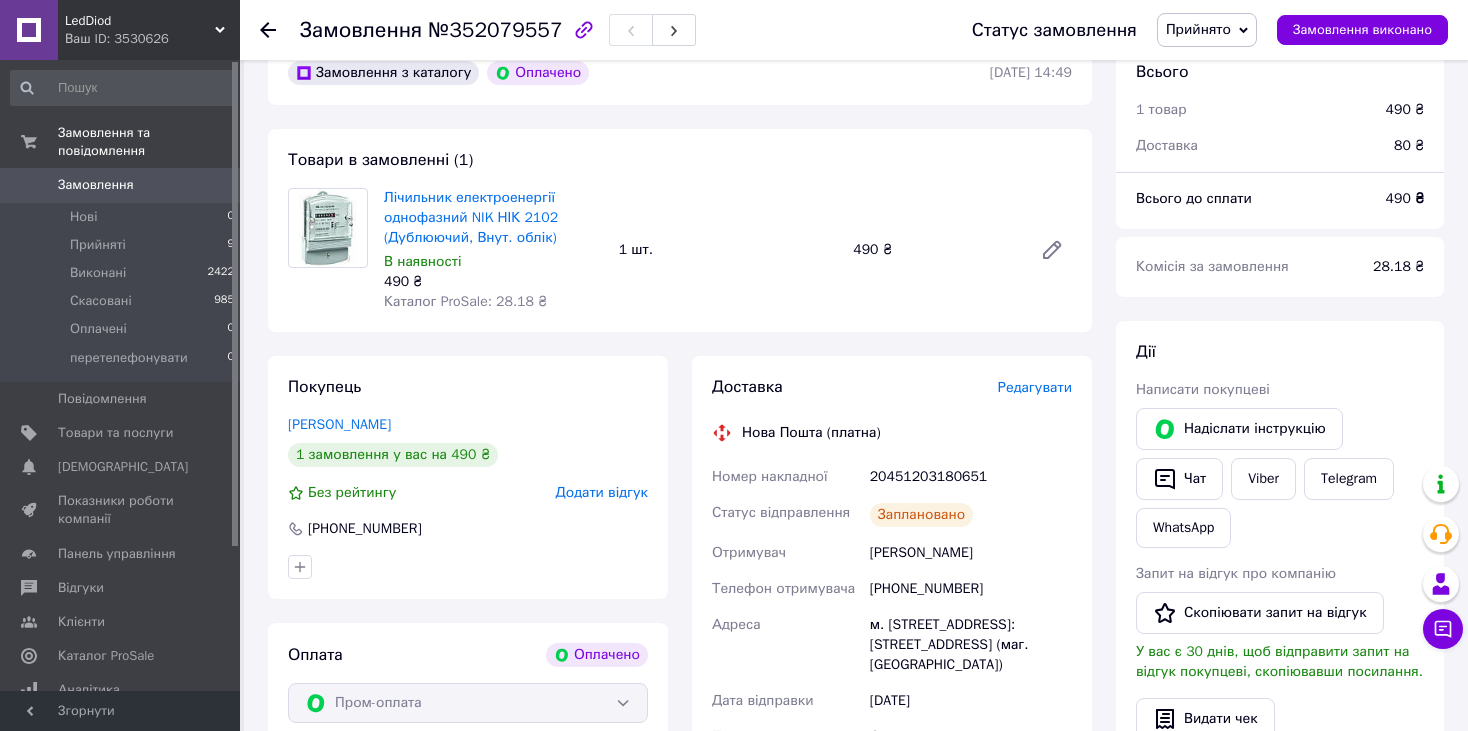 click on "Замовлення" at bounding box center [96, 185] 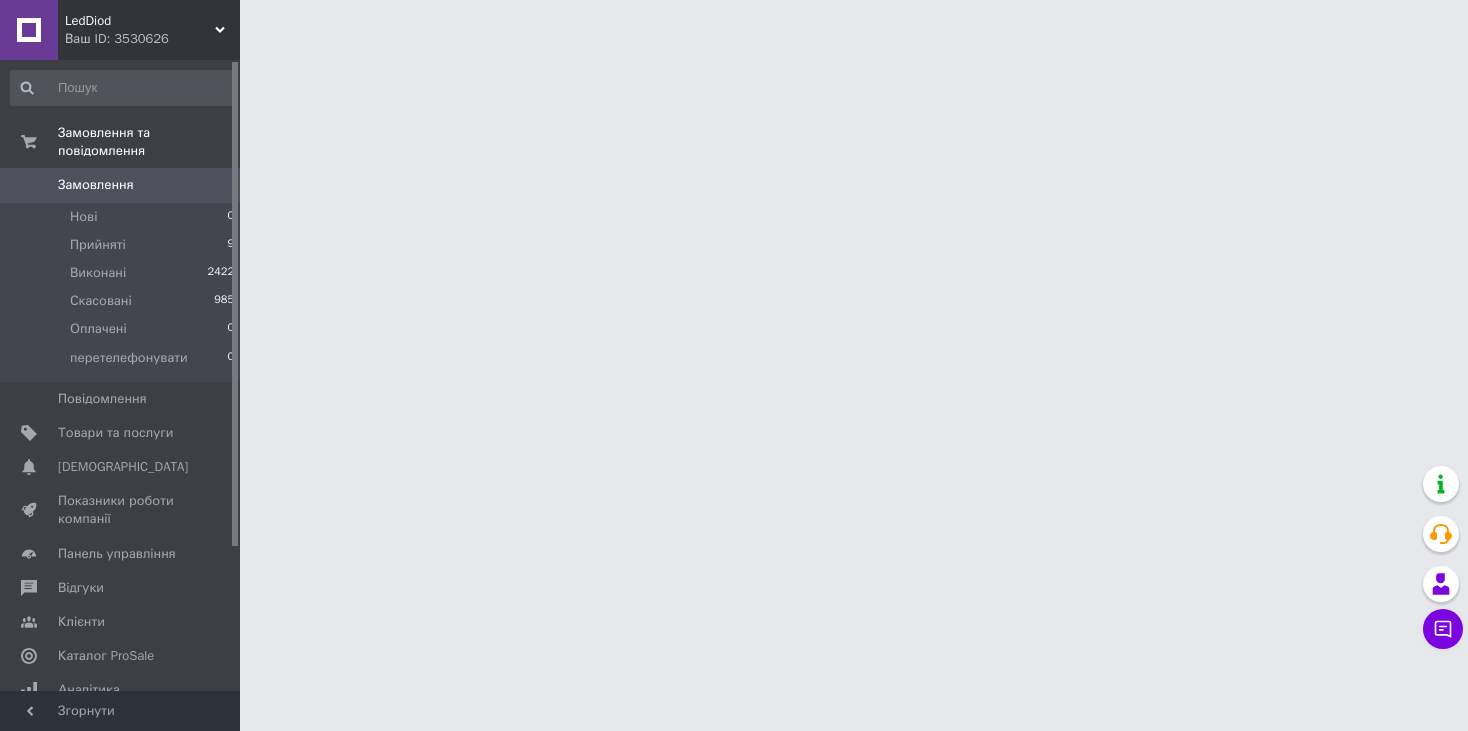 scroll, scrollTop: 0, scrollLeft: 0, axis: both 